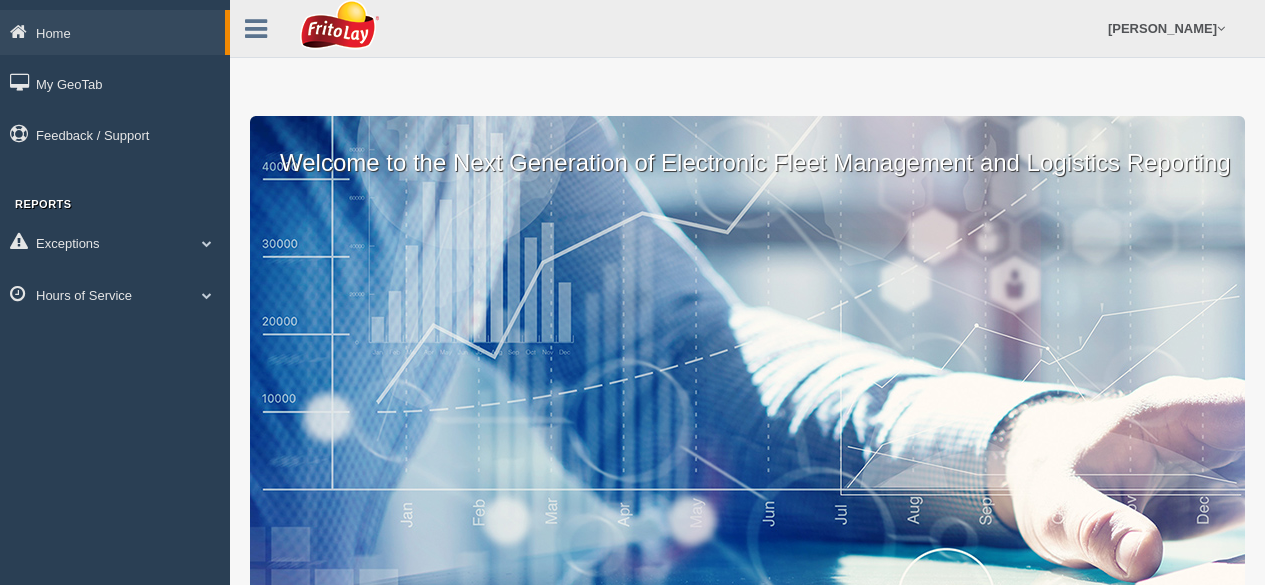 scroll, scrollTop: 0, scrollLeft: 0, axis: both 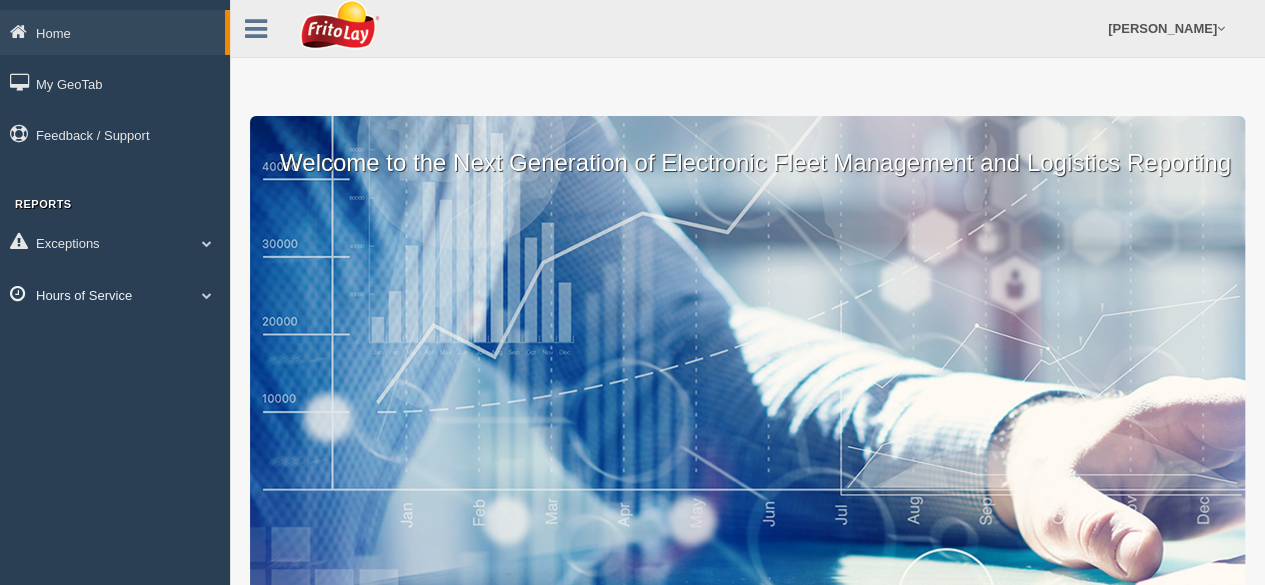 click on "Hours of Service" at bounding box center [115, 294] 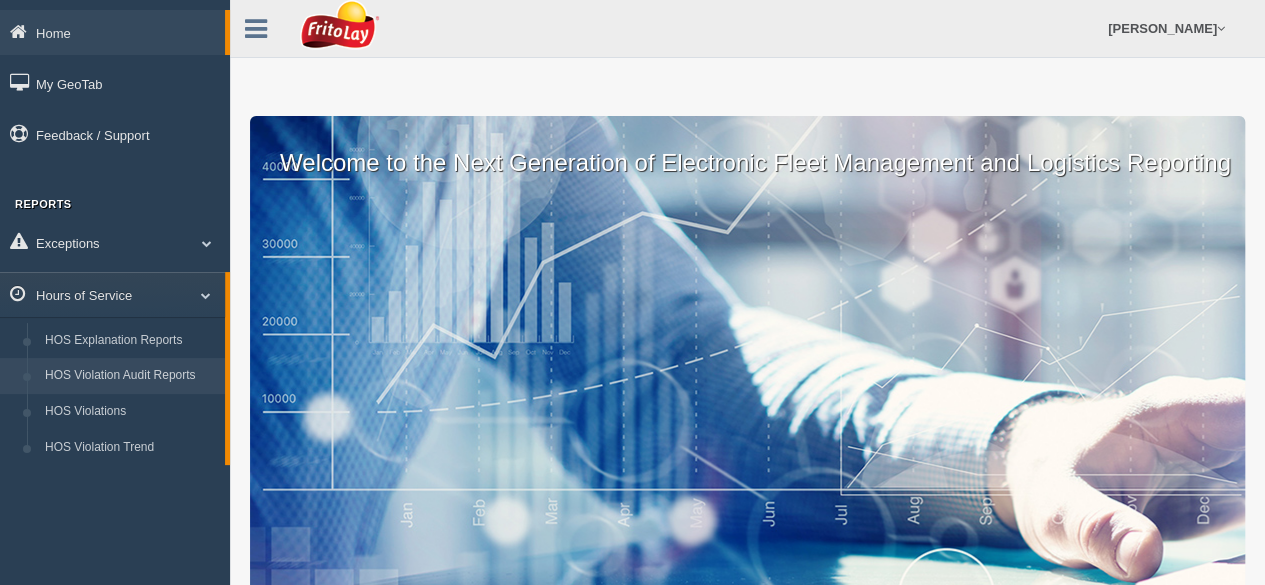 click on "HOS Violation Audit Reports" at bounding box center (130, 376) 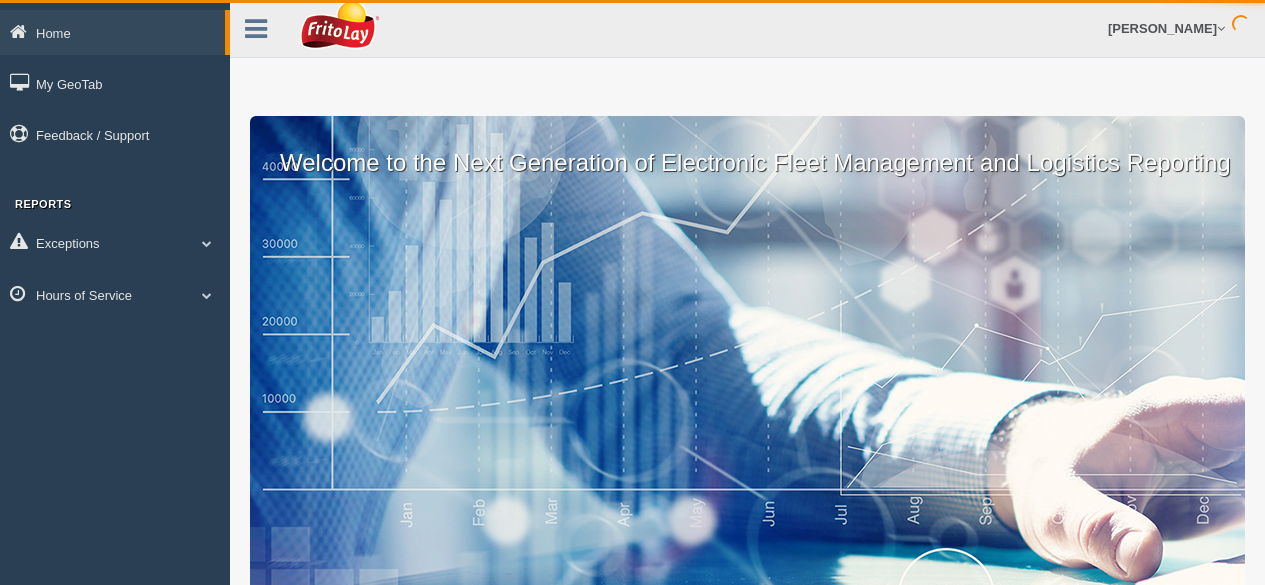 scroll, scrollTop: 0, scrollLeft: 0, axis: both 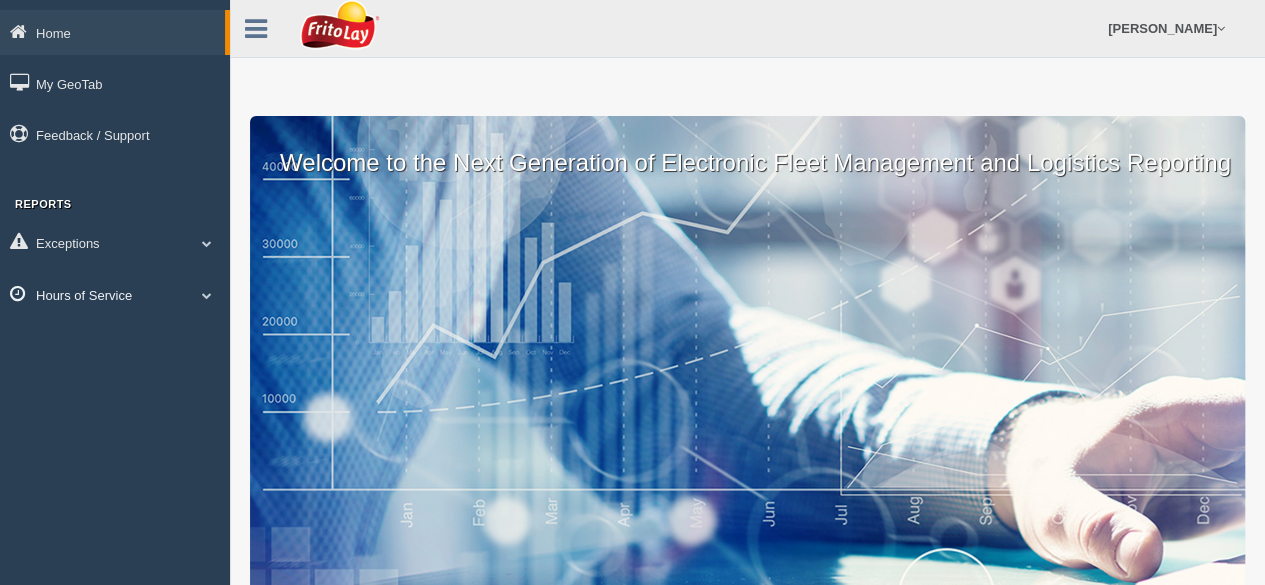 click on "Hours of Service" at bounding box center [115, 294] 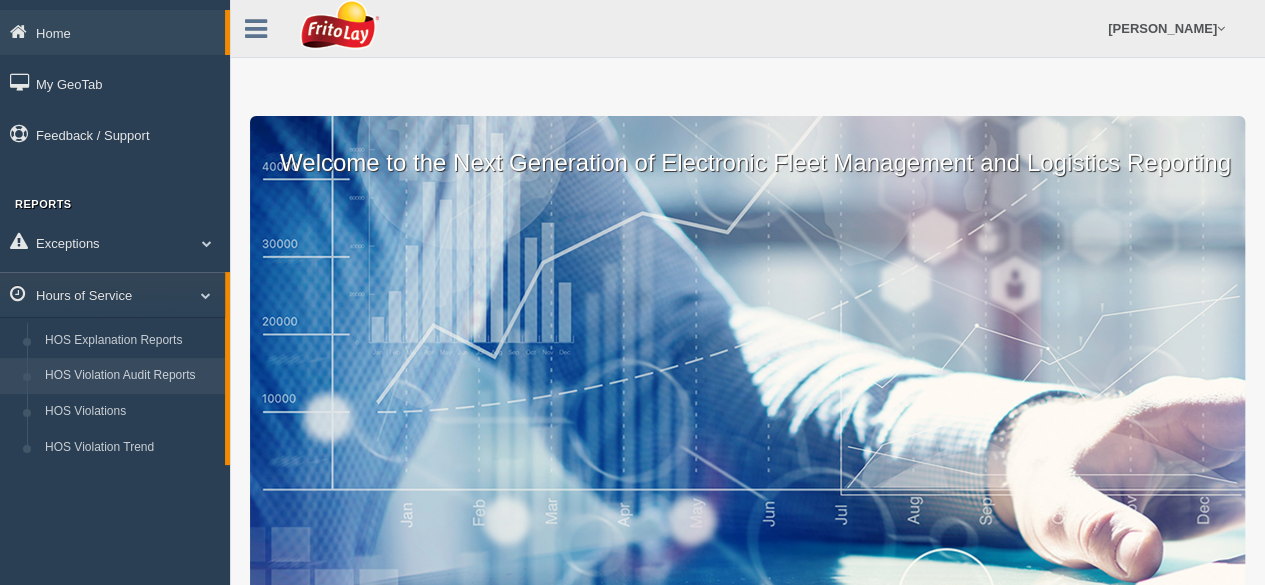 click on "HOS Violation Audit Reports" at bounding box center [130, 376] 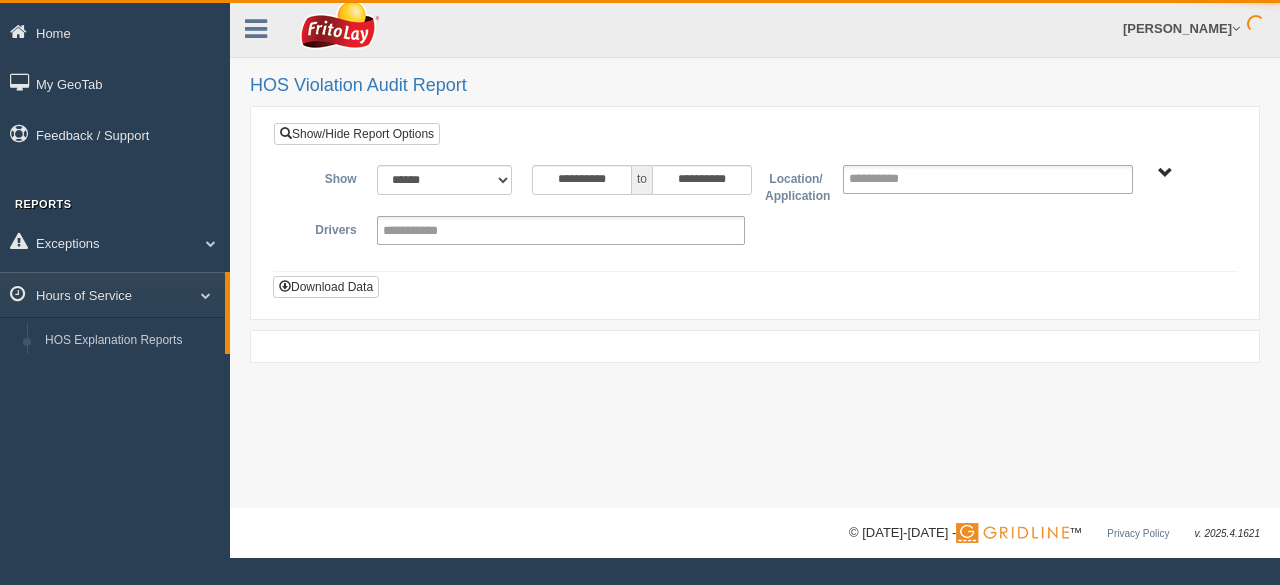 scroll, scrollTop: 0, scrollLeft: 0, axis: both 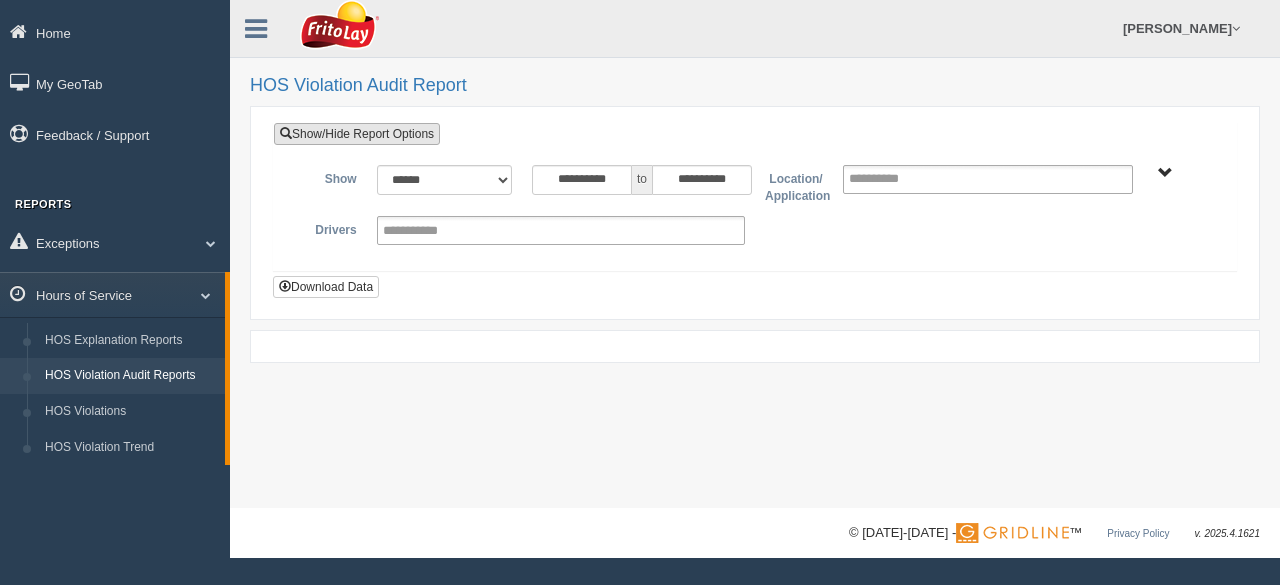 click on "Show/Hide Report Options" at bounding box center [357, 134] 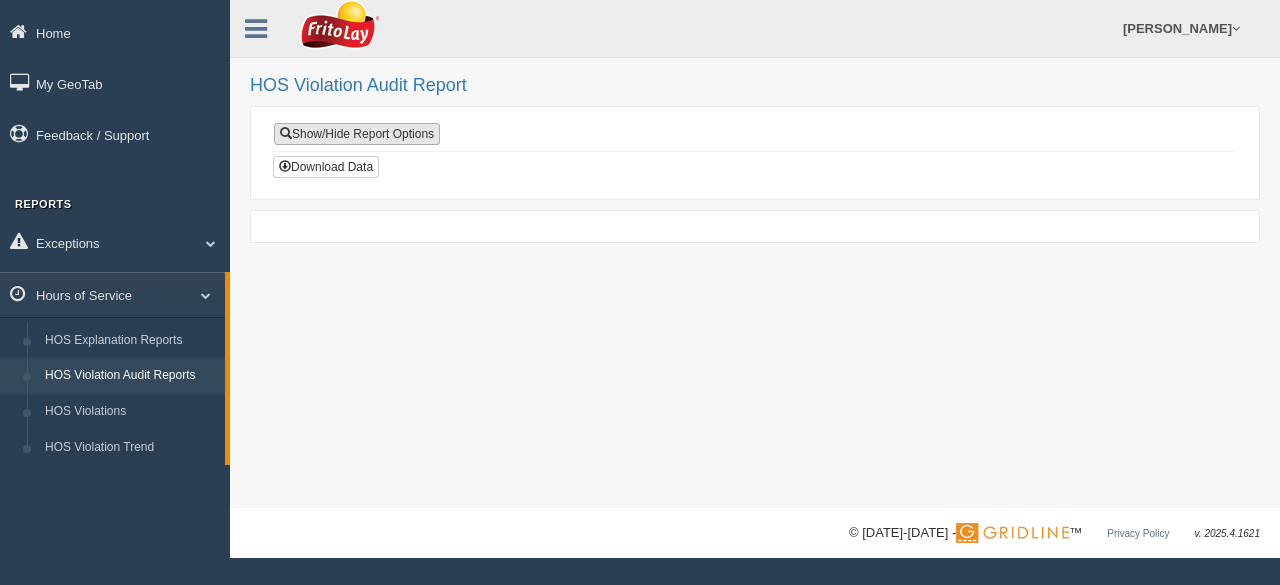 click on "Show/Hide Report Options" at bounding box center (357, 134) 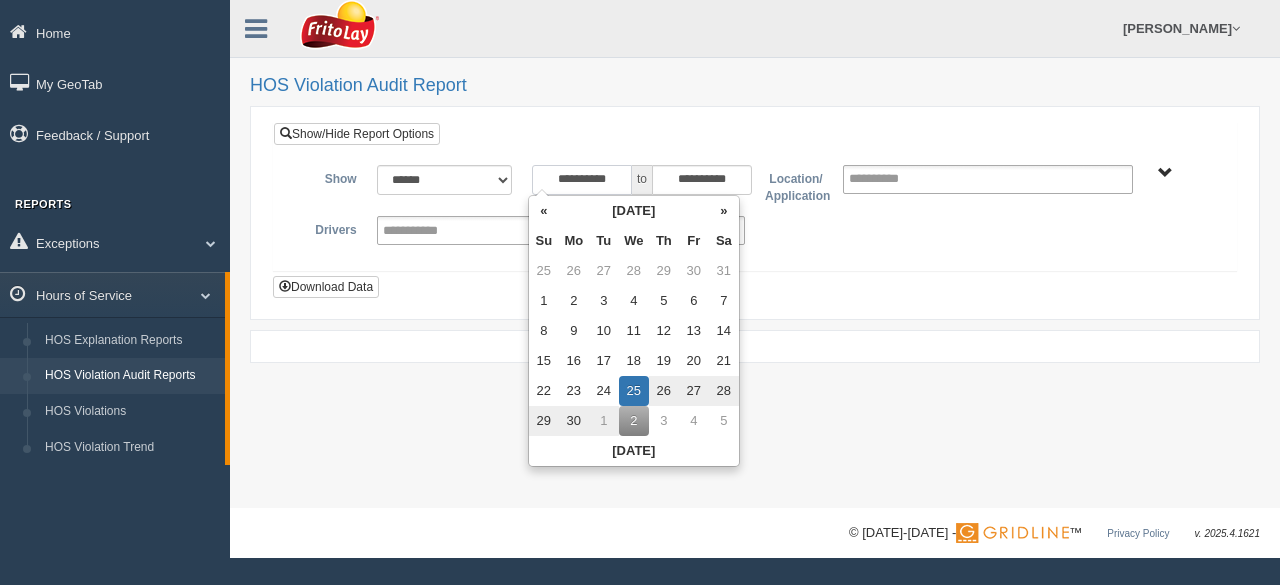 click on "**********" at bounding box center [582, 180] 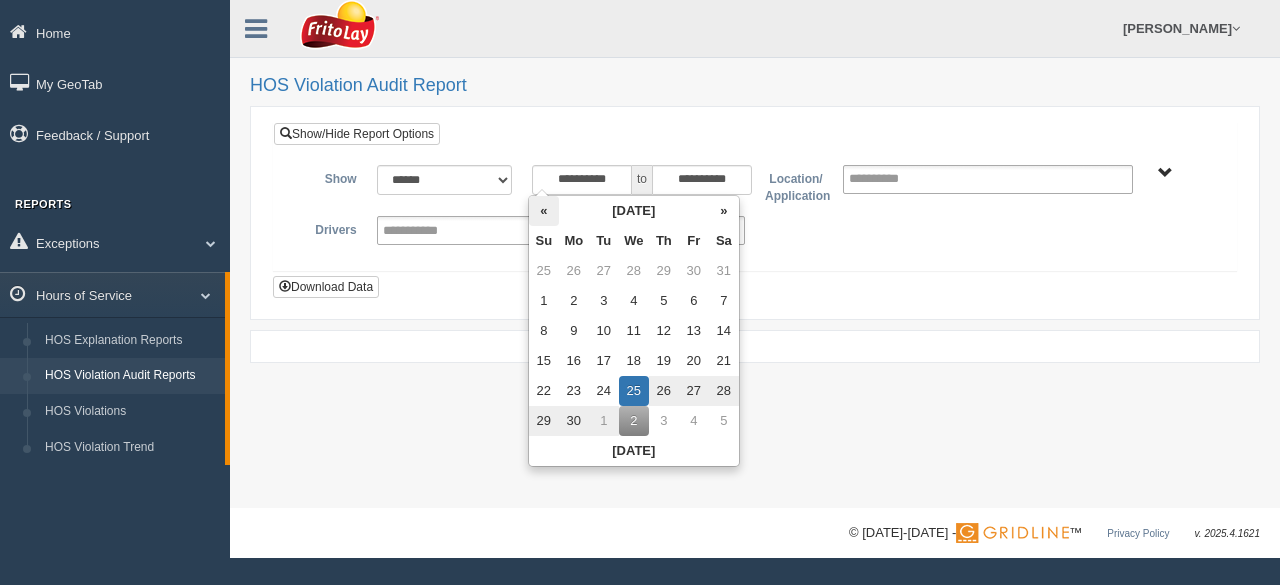 click on "«" at bounding box center (544, 211) 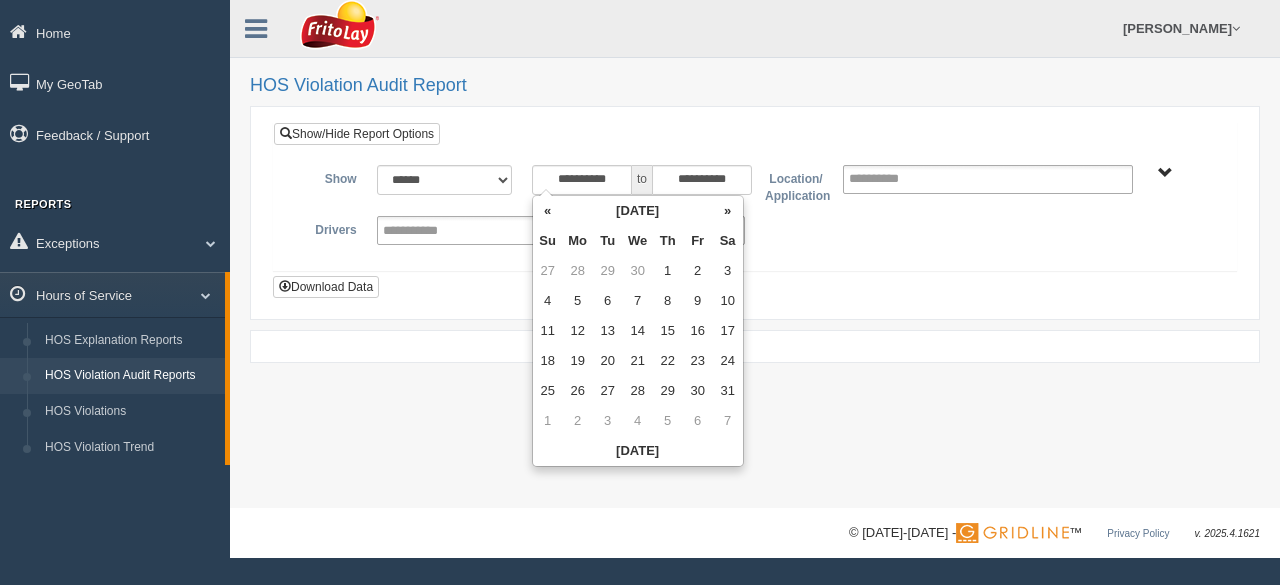 click on "«" at bounding box center (548, 211) 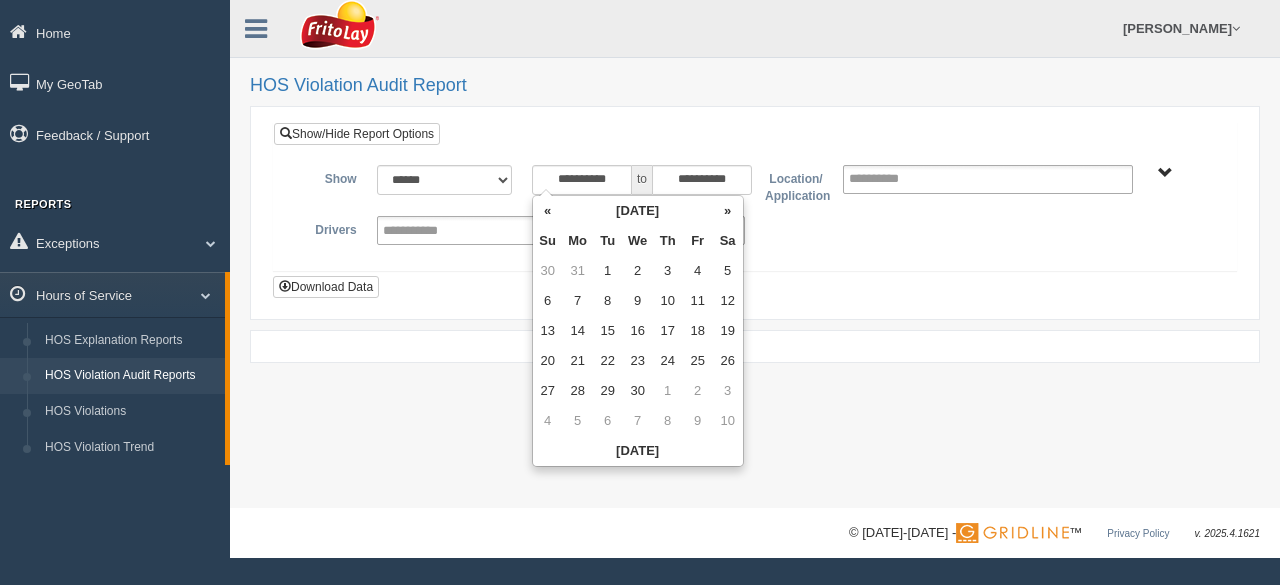 click on "«" at bounding box center [548, 211] 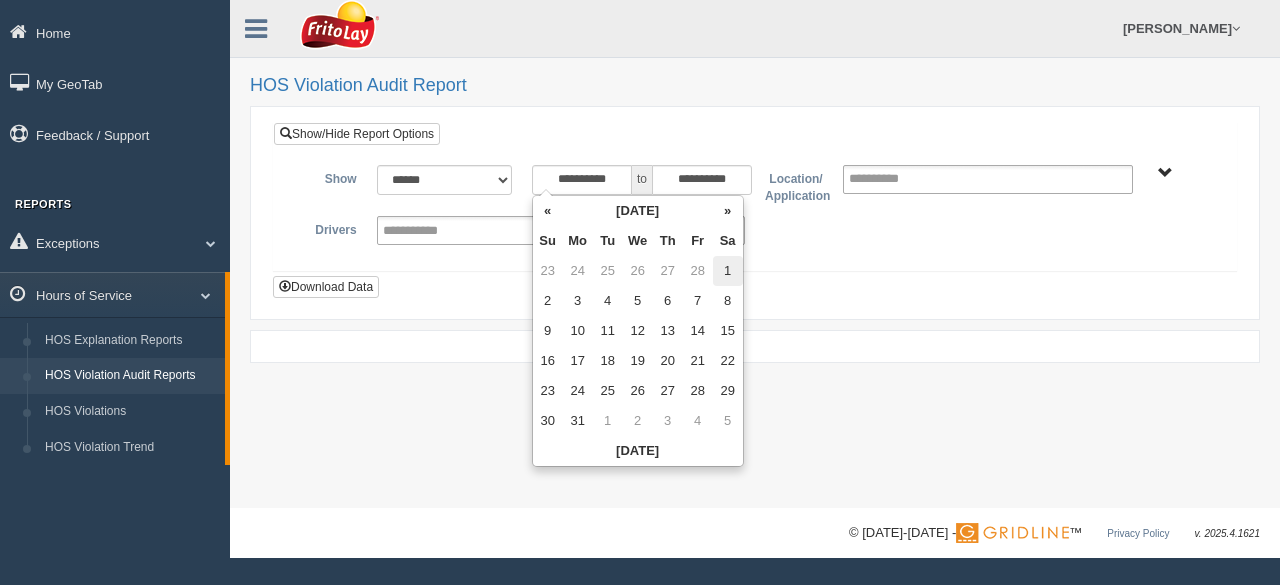 click on "1" at bounding box center [728, 271] 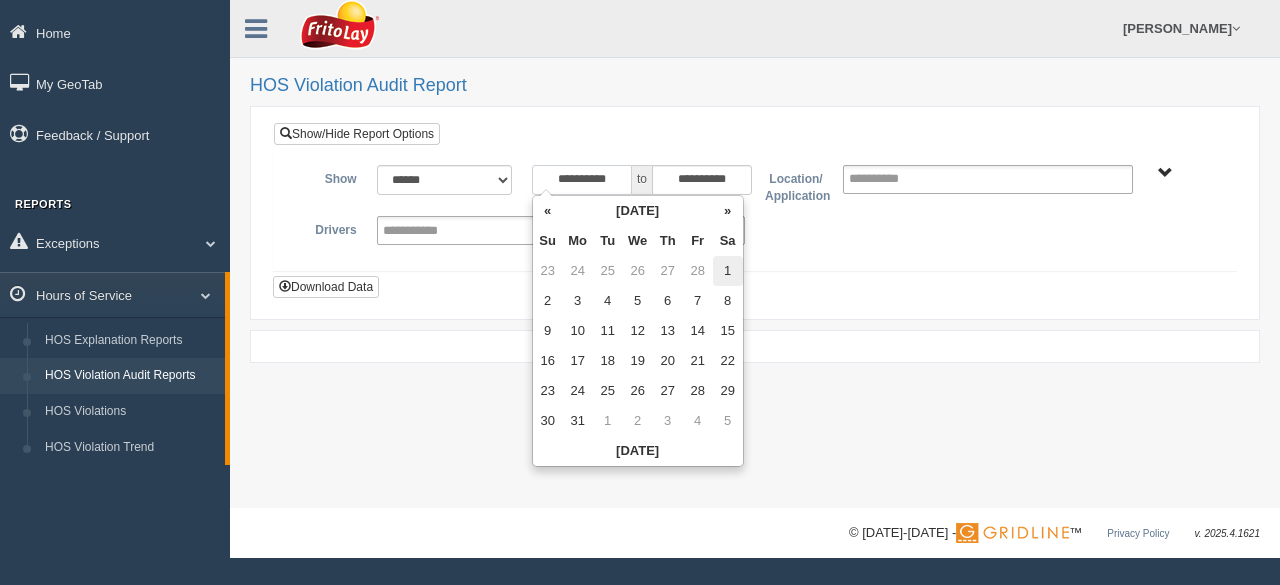 type on "**********" 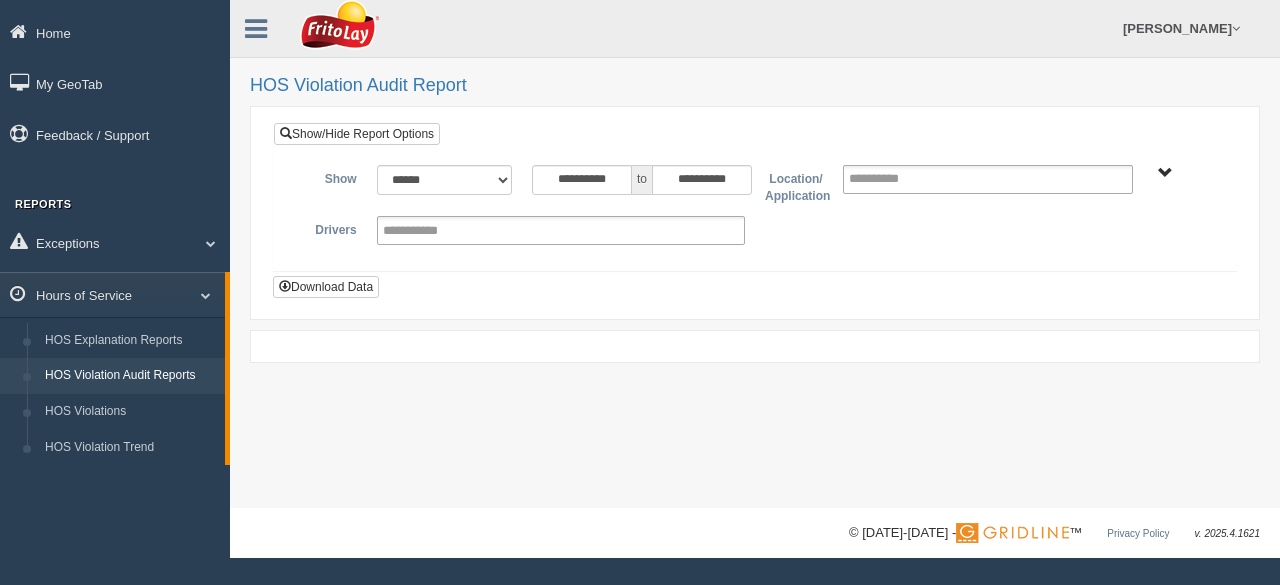 click on "**********" at bounding box center (755, 210) 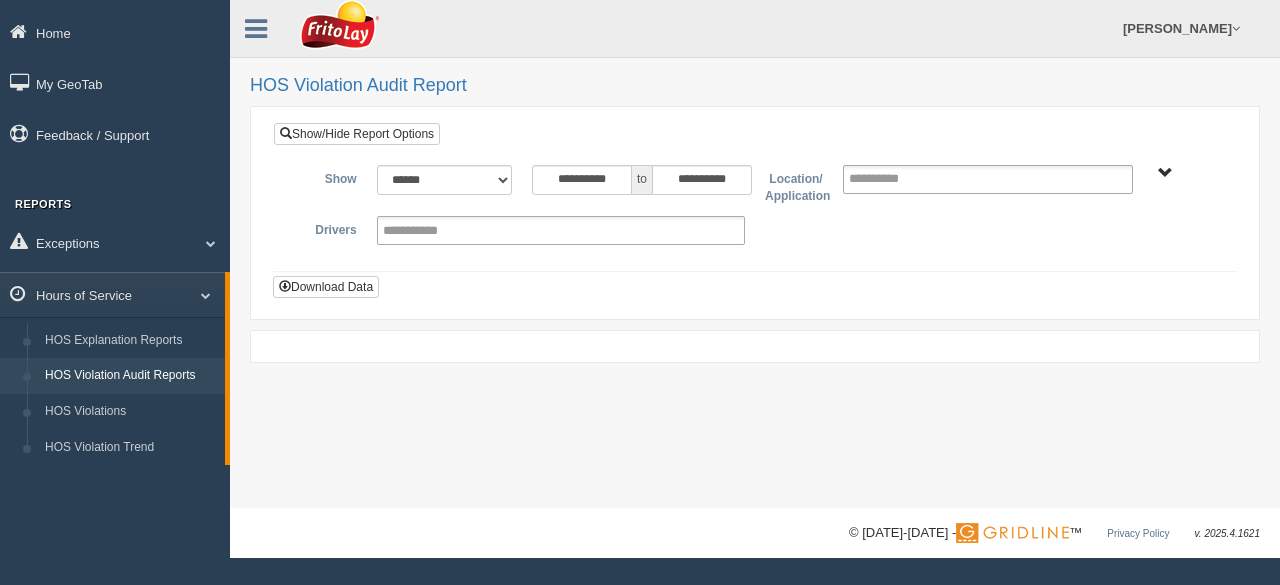 type 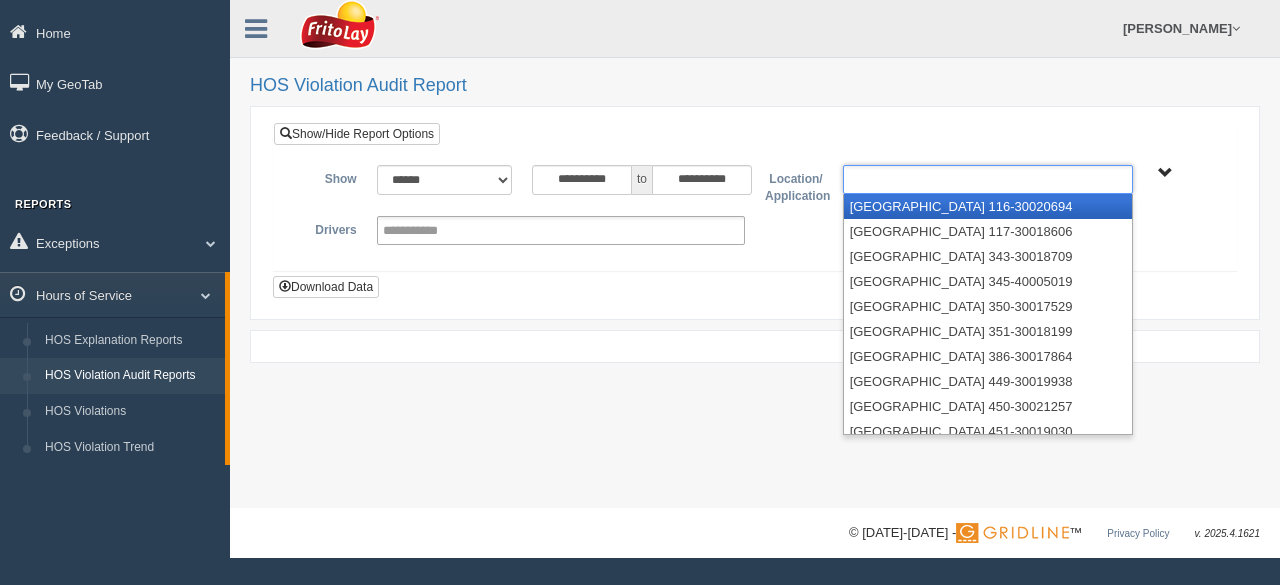 click at bounding box center [988, 179] 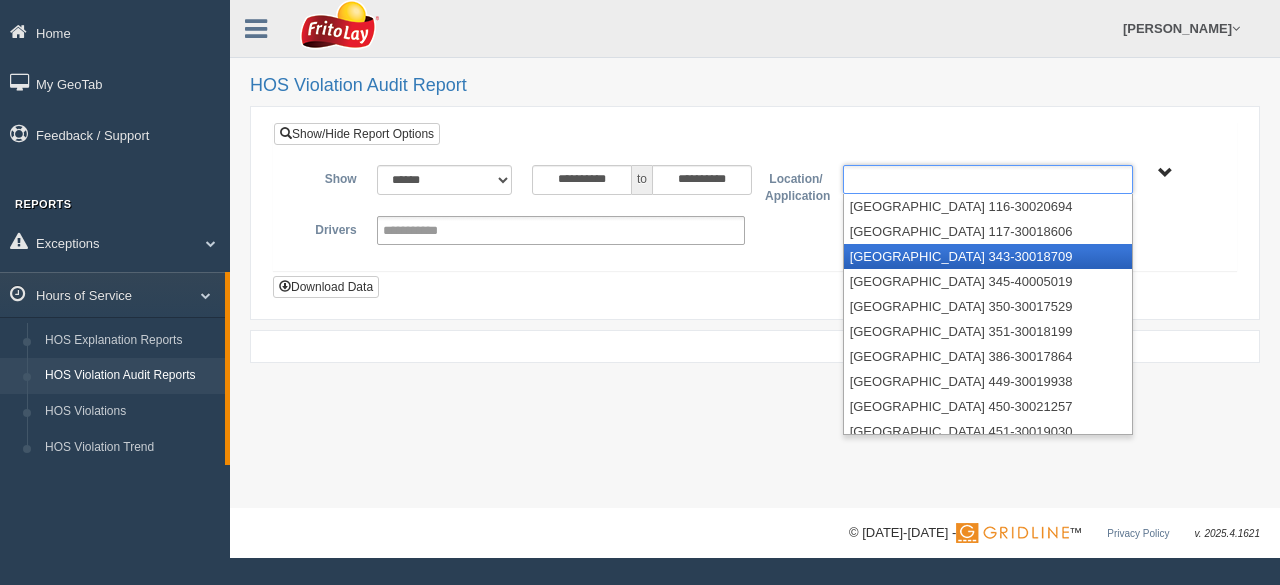 click on "NORTHERN NE DISTRICT 343-30018709" at bounding box center (988, 256) 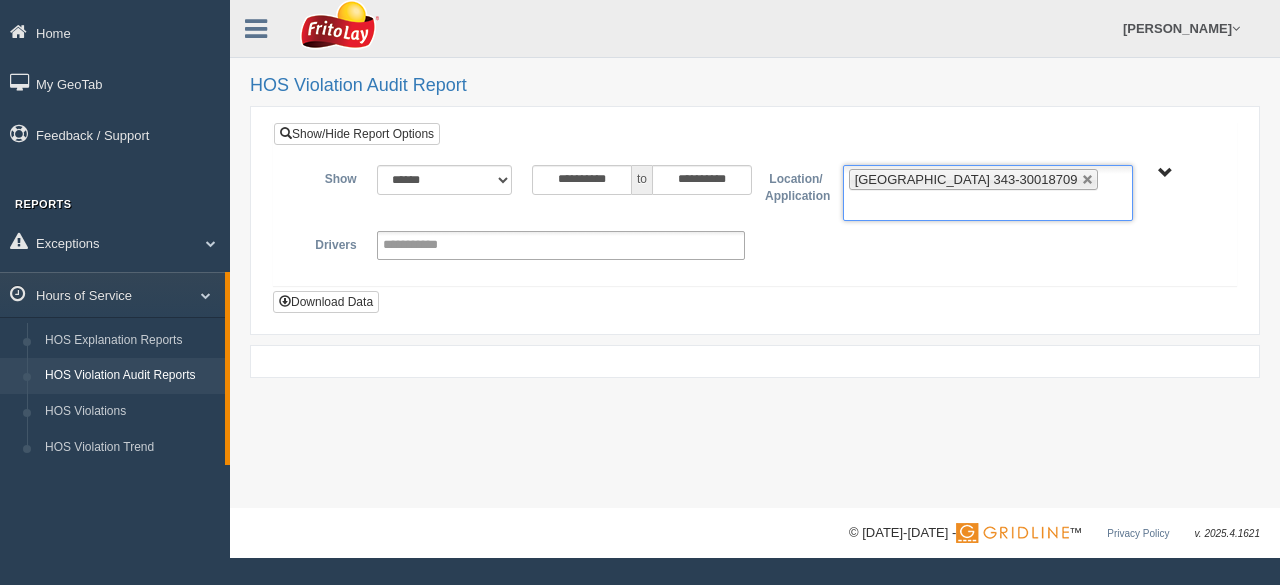 type 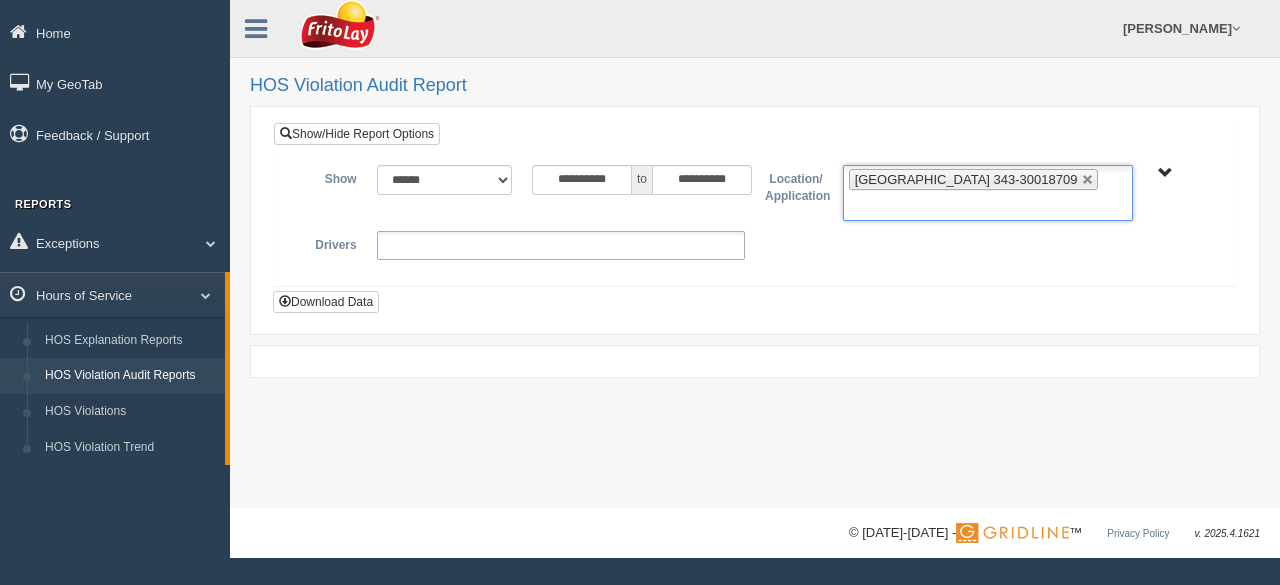 click at bounding box center [561, 245] 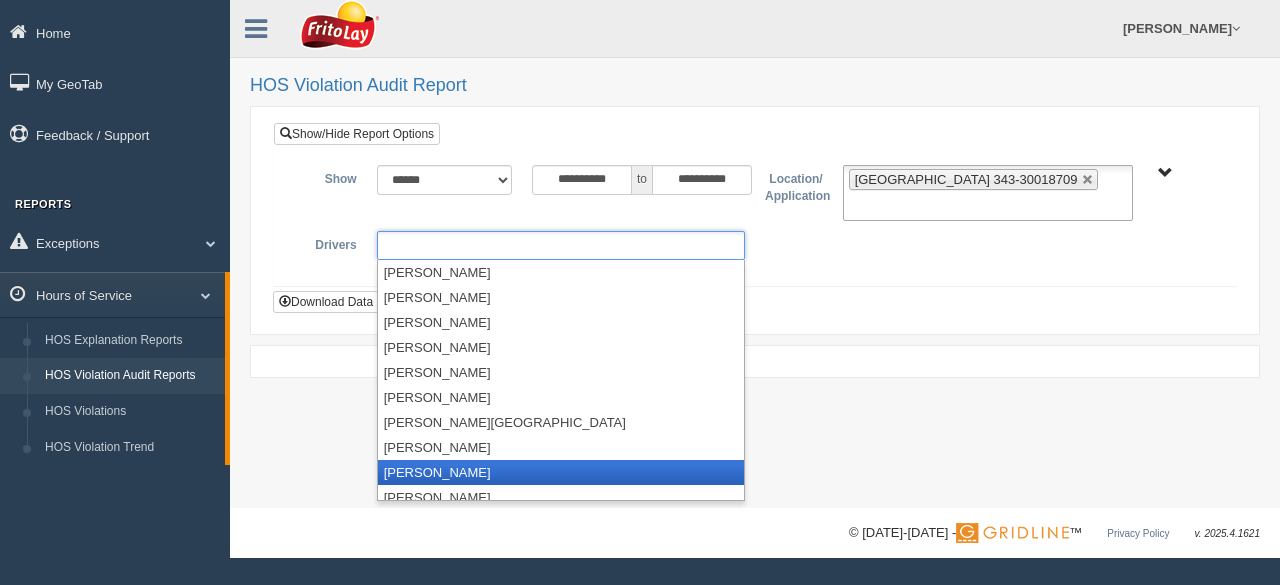 scroll, scrollTop: 1410, scrollLeft: 0, axis: vertical 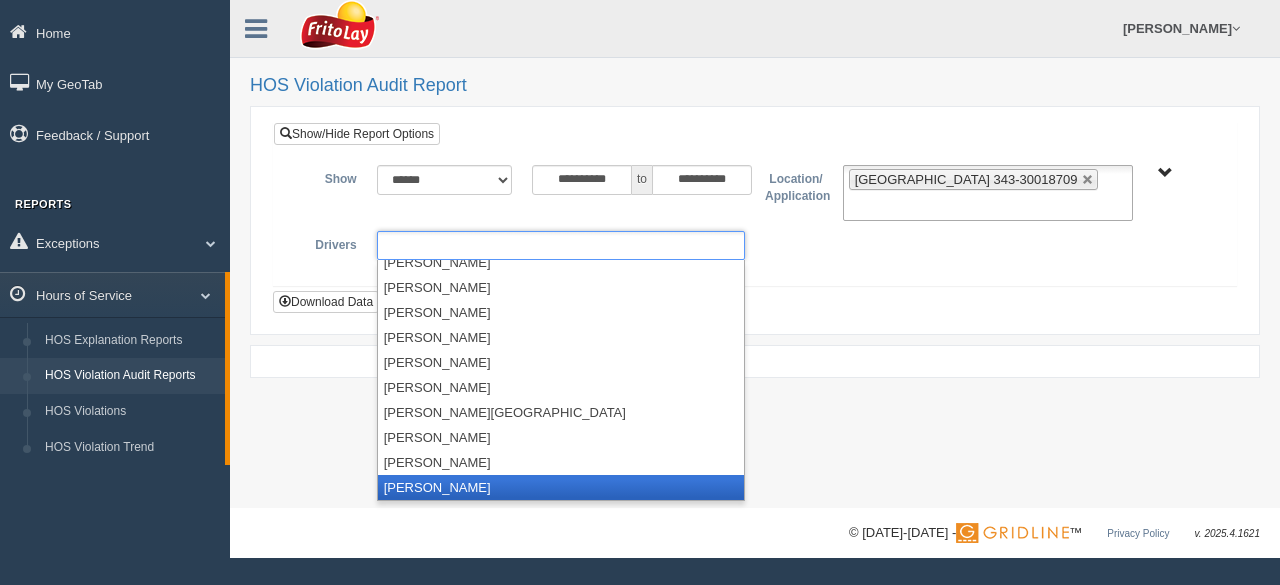 click on "Bowman, Anthony" at bounding box center [561, 487] 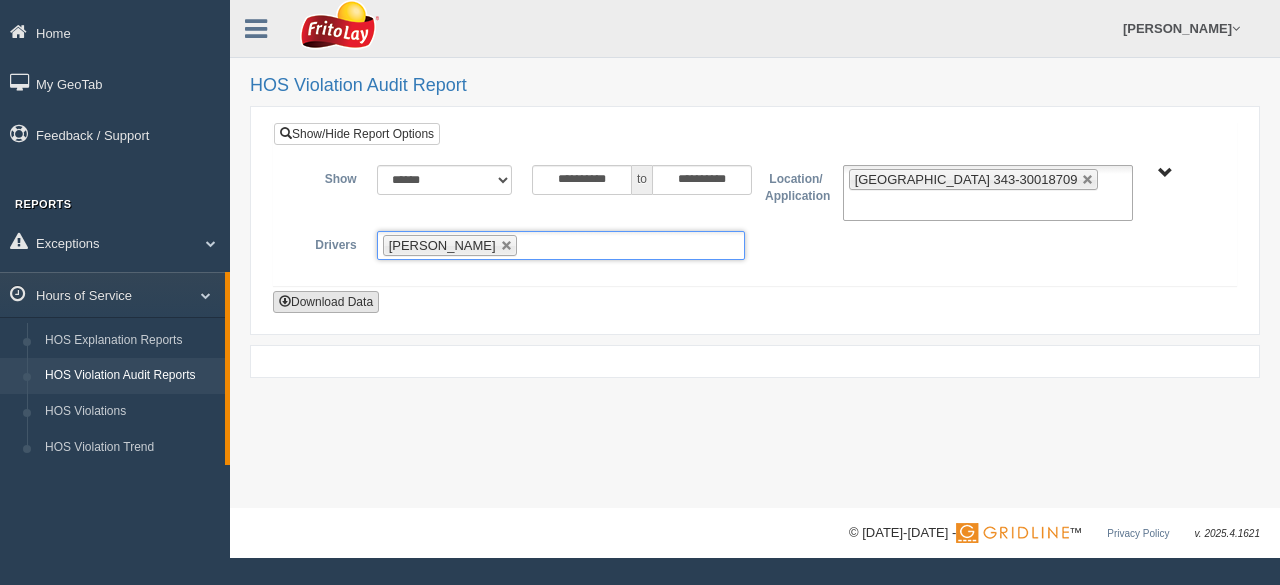 click on "Download Data" at bounding box center [326, 302] 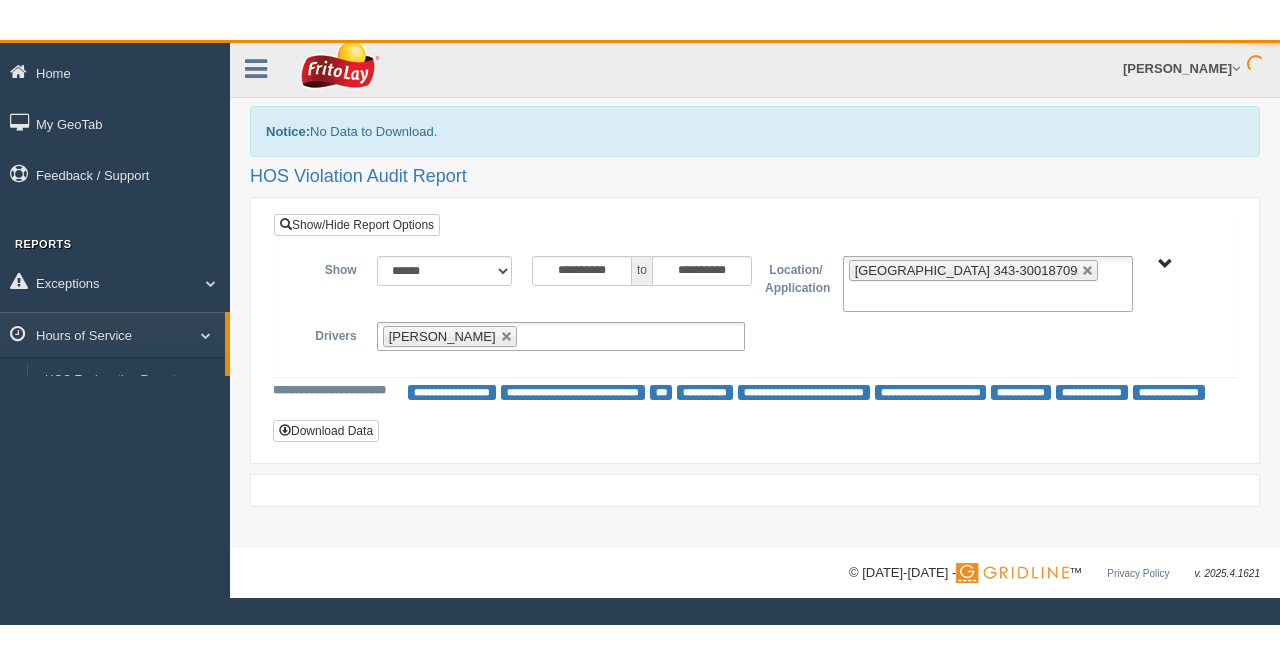 scroll, scrollTop: 0, scrollLeft: 0, axis: both 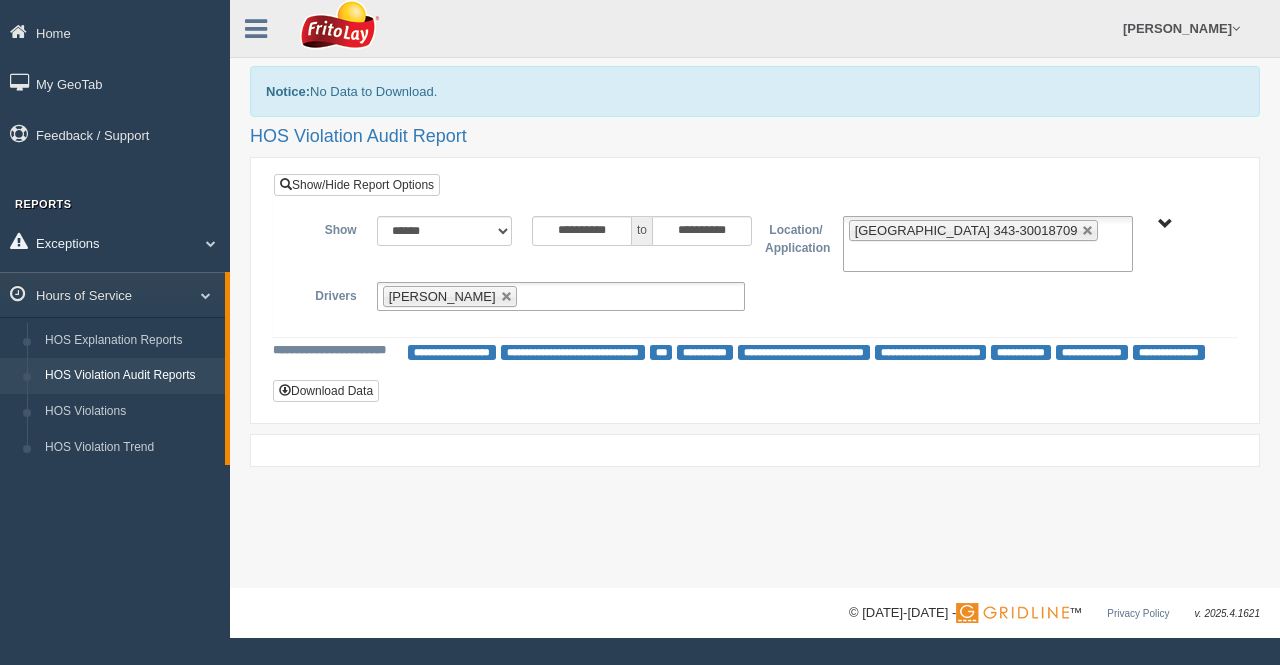 click on "Exceptions" at bounding box center (115, 242) 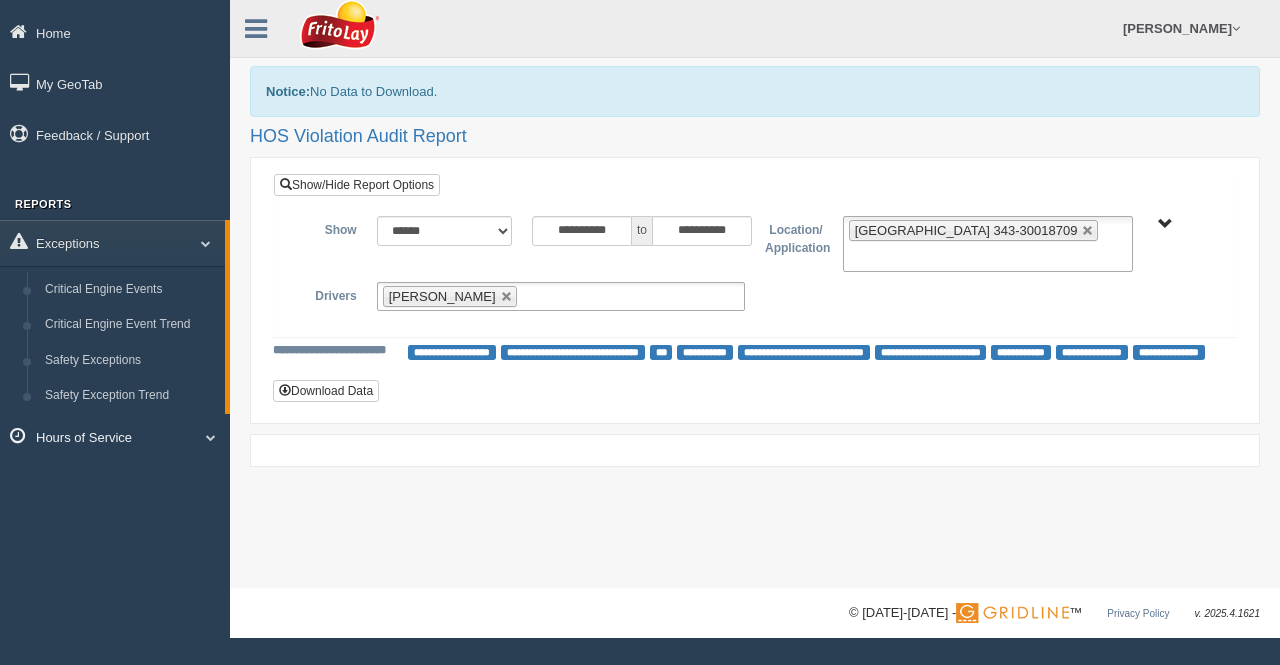 click on "Hours of Service" at bounding box center [115, 436] 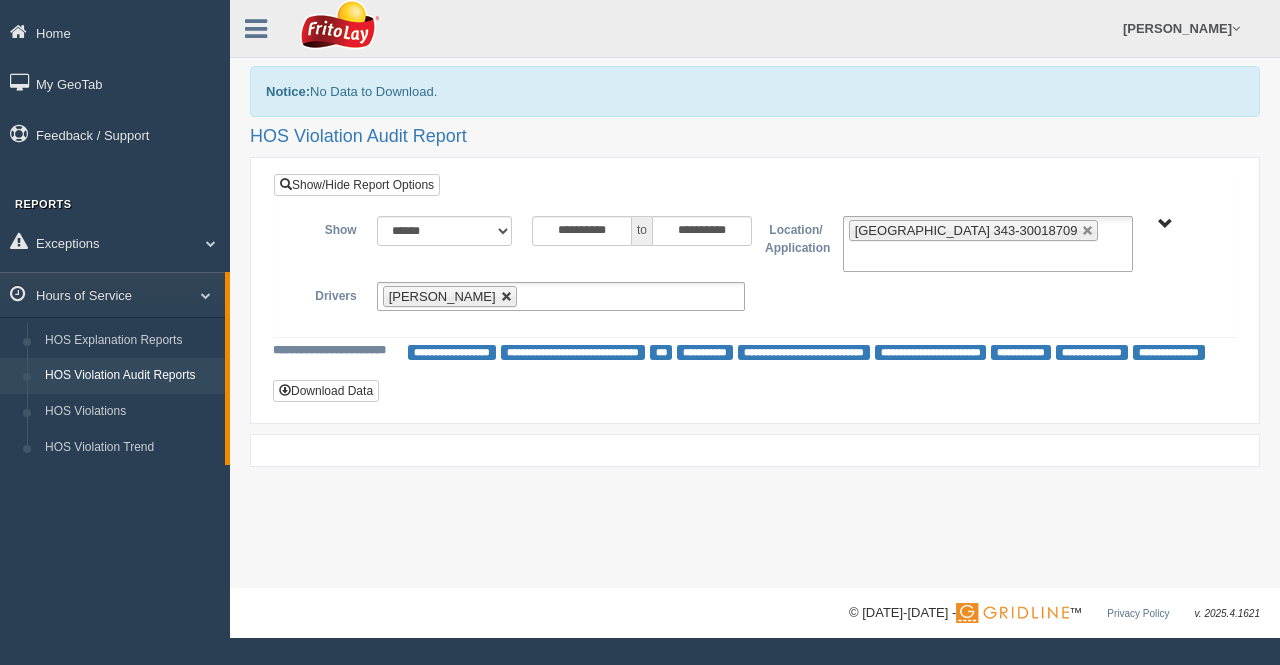 click at bounding box center (507, 297) 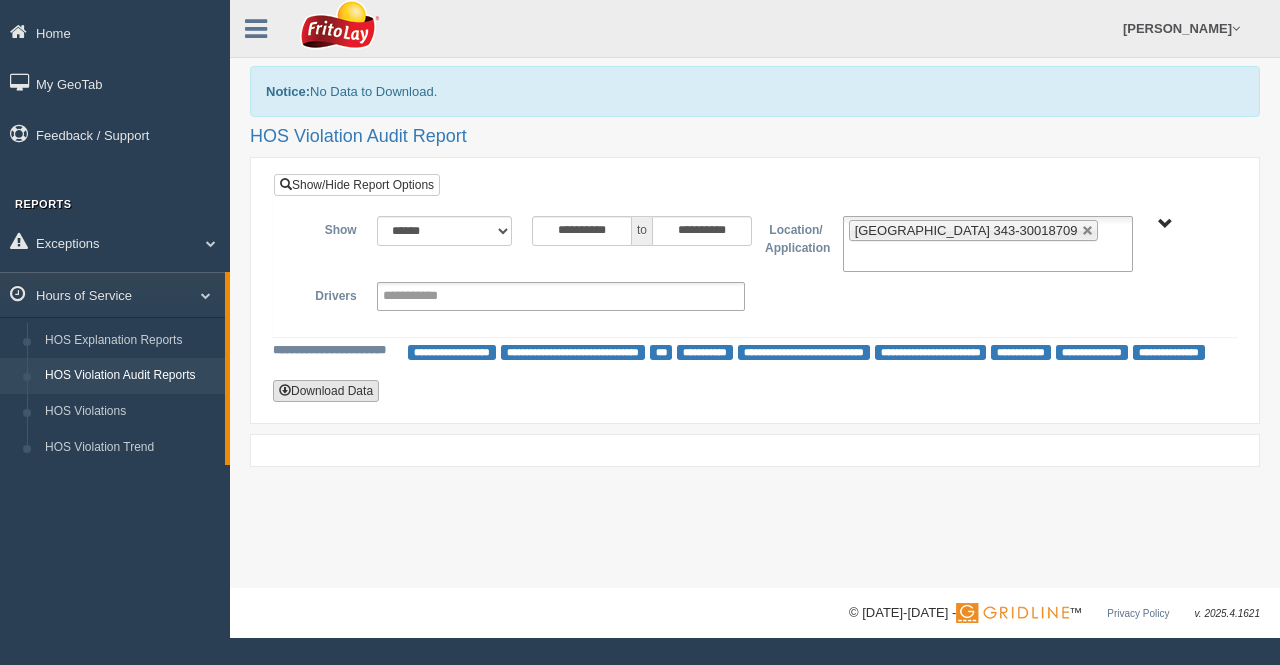 click on "Download Data" at bounding box center [326, 391] 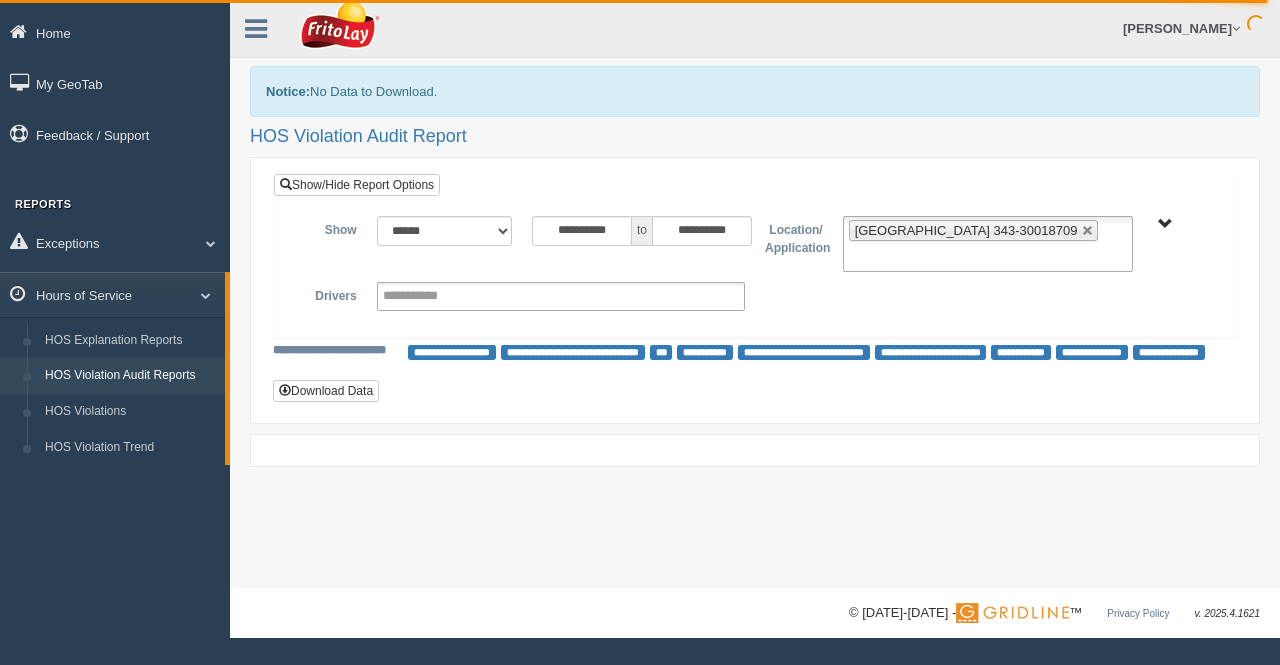 click on "**********" at bounding box center [755, 290] 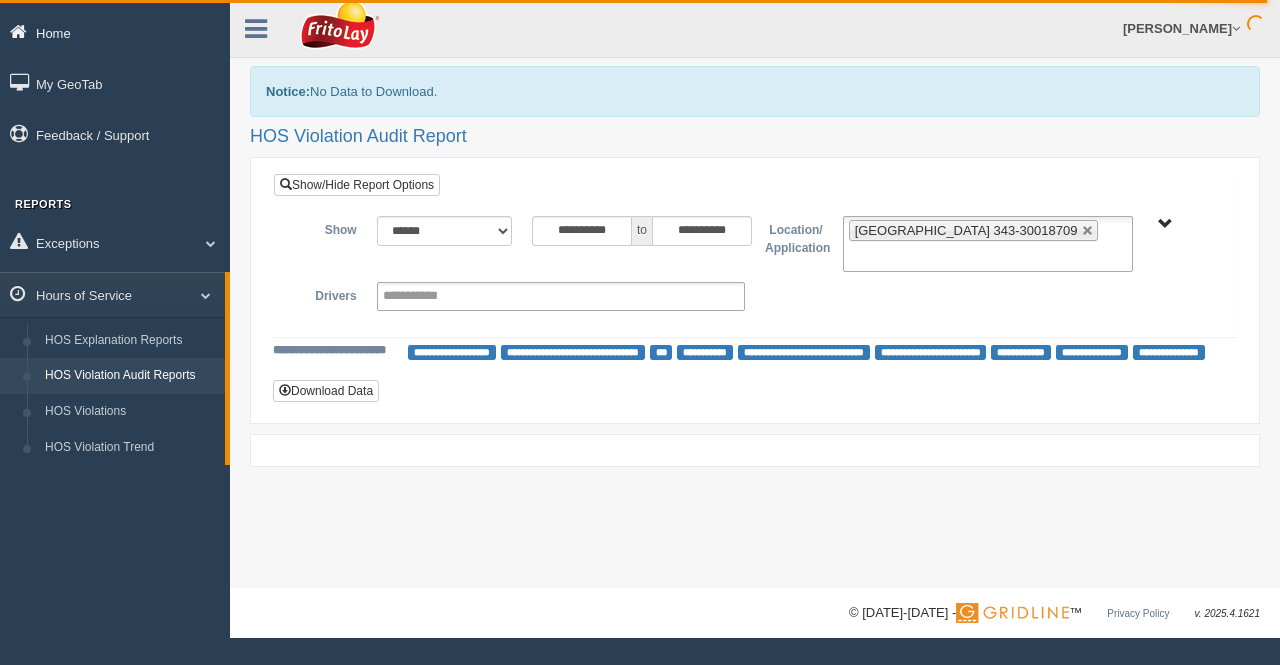 click on "Home" at bounding box center (115, 32) 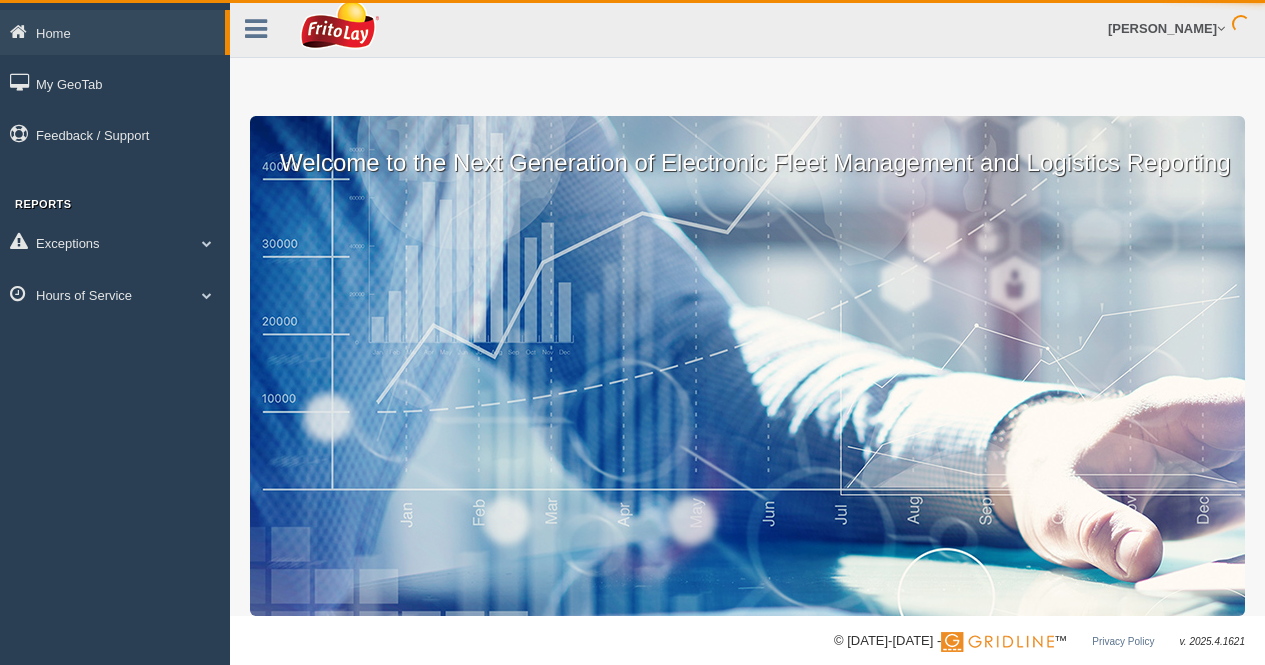 scroll, scrollTop: 0, scrollLeft: 0, axis: both 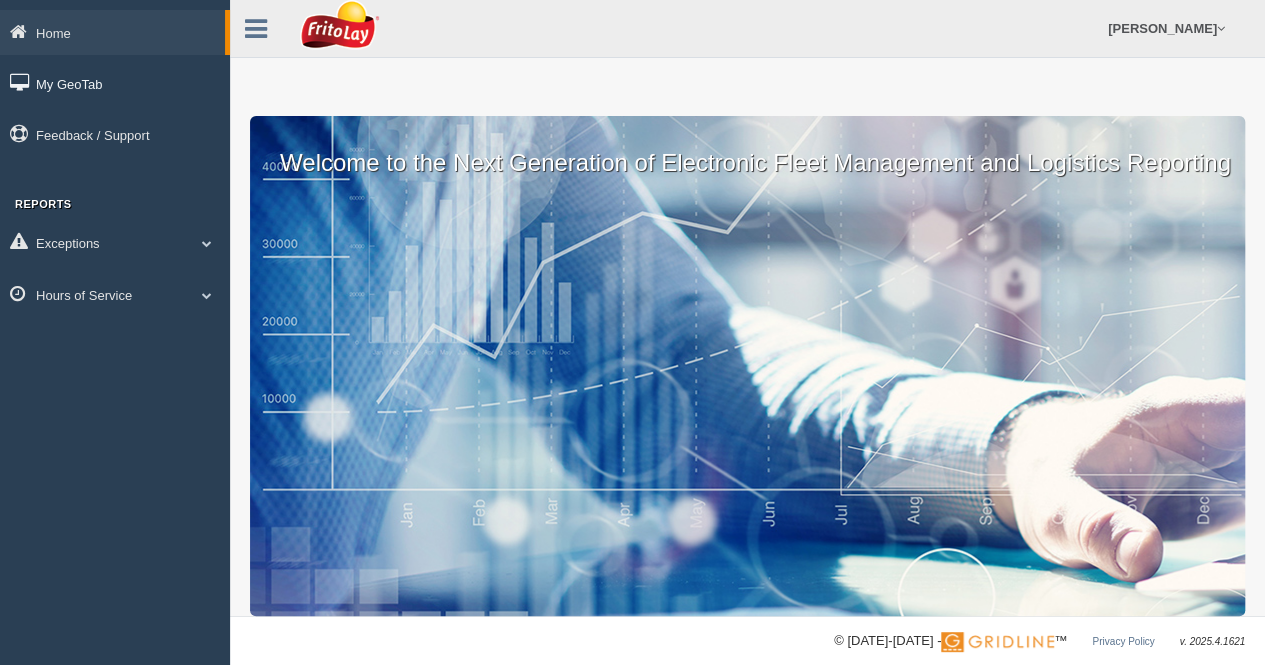 click on "My GeoTab" at bounding box center [115, 83] 